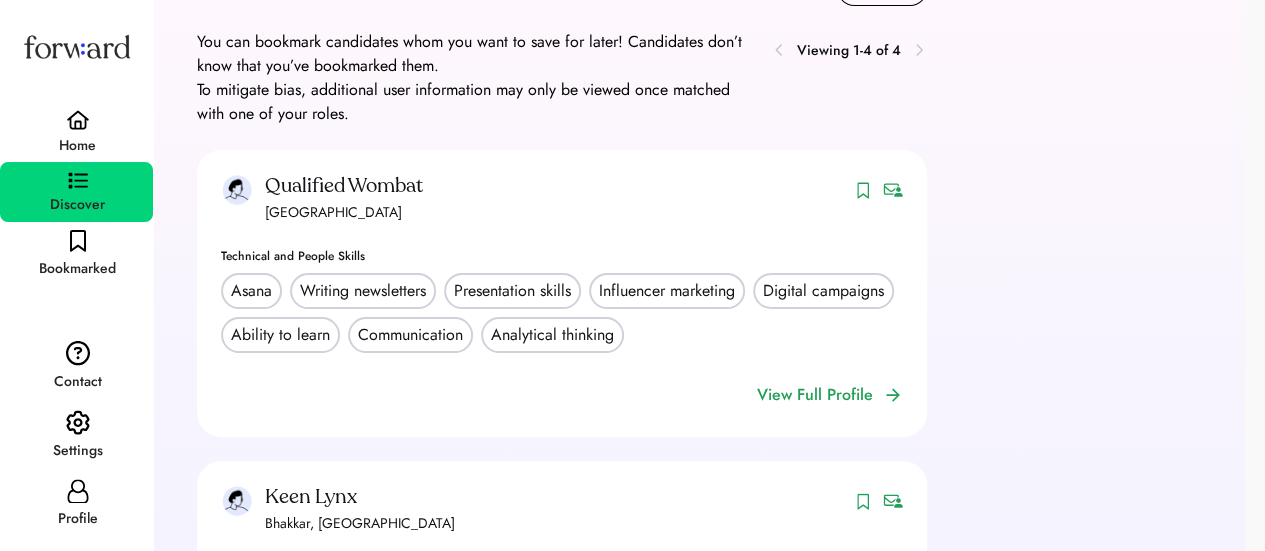 scroll, scrollTop: 0, scrollLeft: 0, axis: both 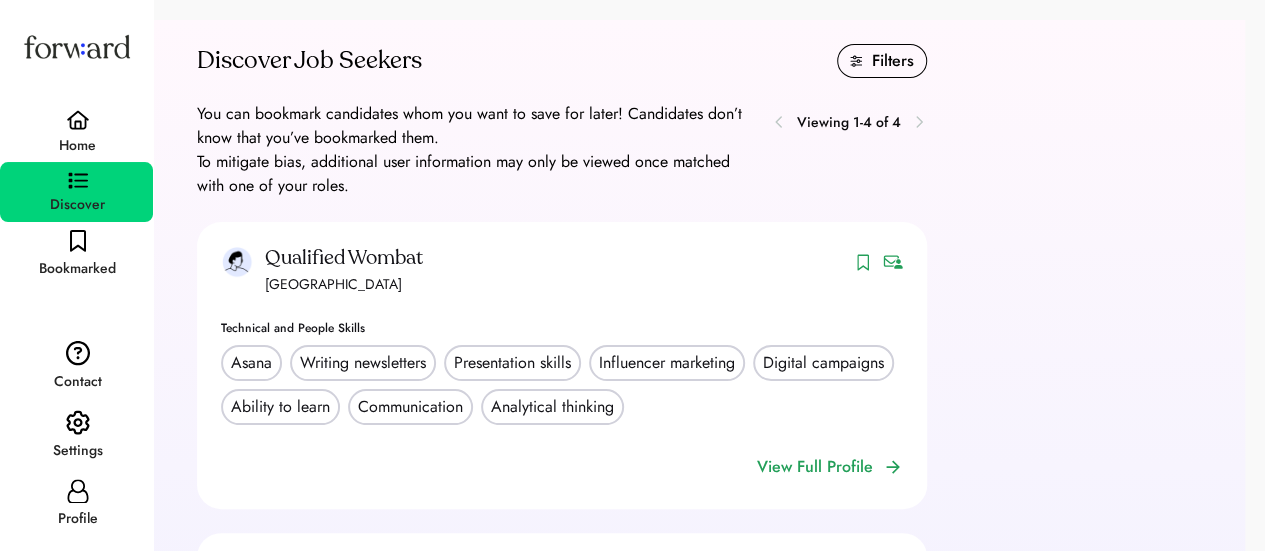click on "Filters" at bounding box center (893, 61) 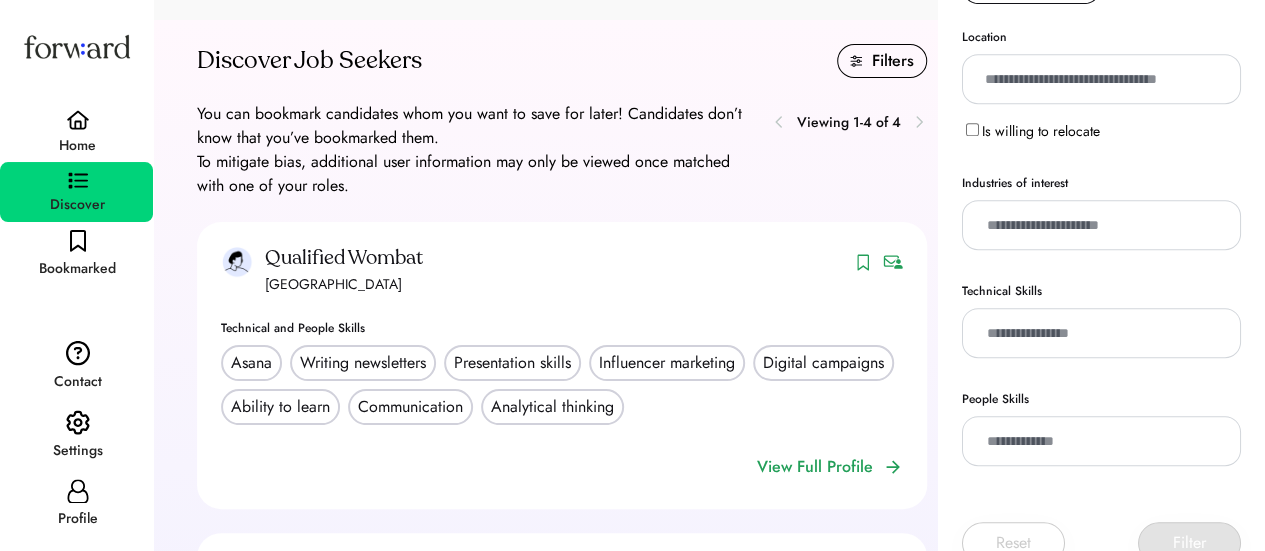 scroll, scrollTop: 468, scrollLeft: 0, axis: vertical 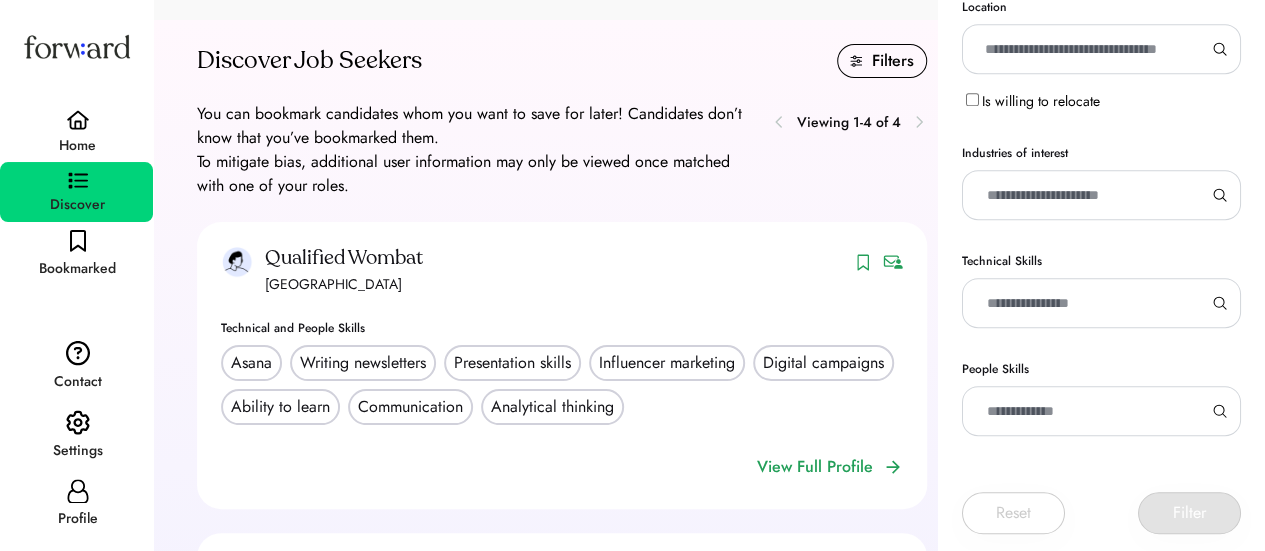 click at bounding box center (1093, 195) 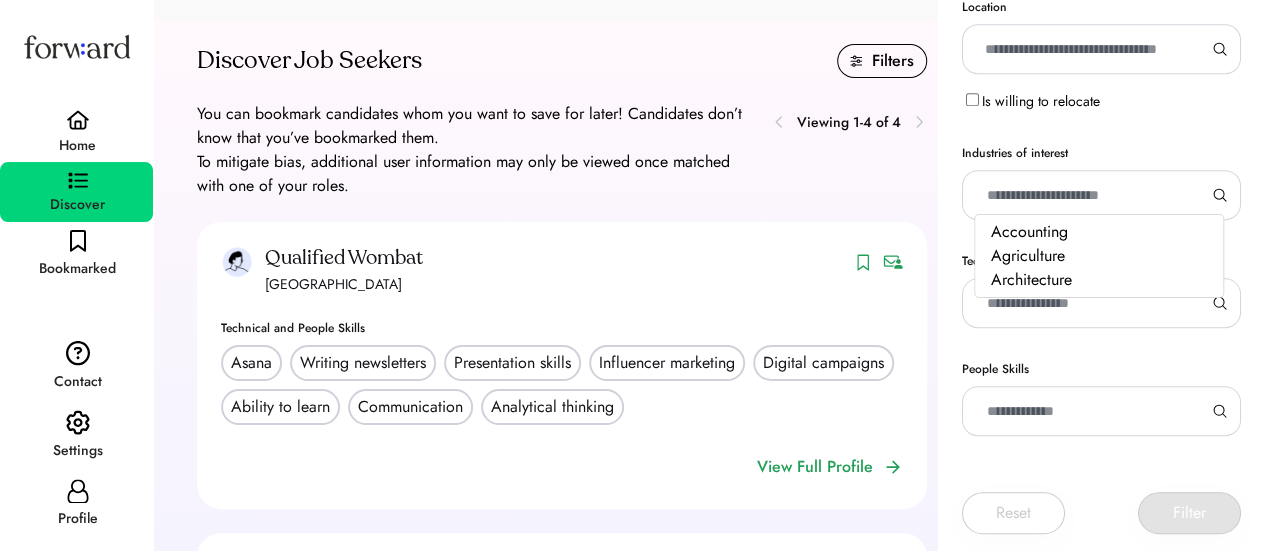 click on "Filter candidates Type of work Full-time Part-time Internship Contract work Work Style In-person Hybrid Remote Role of interest Sales/Business Development Marketing Operations/Admin Customer Success Location Is willing to relocate
Industries of interest Technical Skills People Skills Reset Filter" at bounding box center (1101, 275) 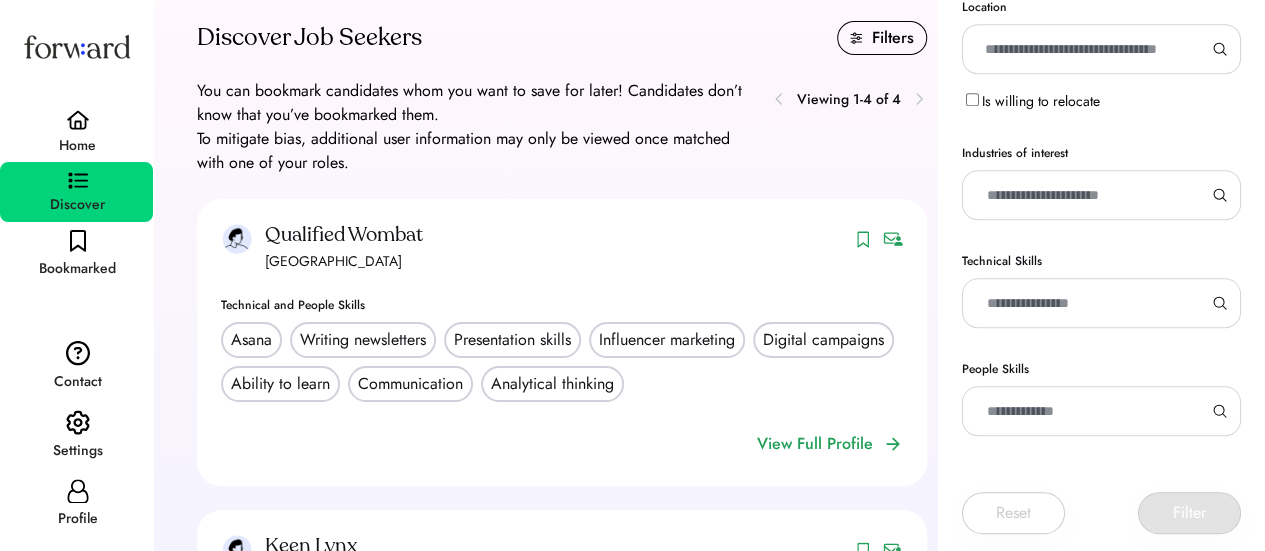 scroll, scrollTop: 0, scrollLeft: 0, axis: both 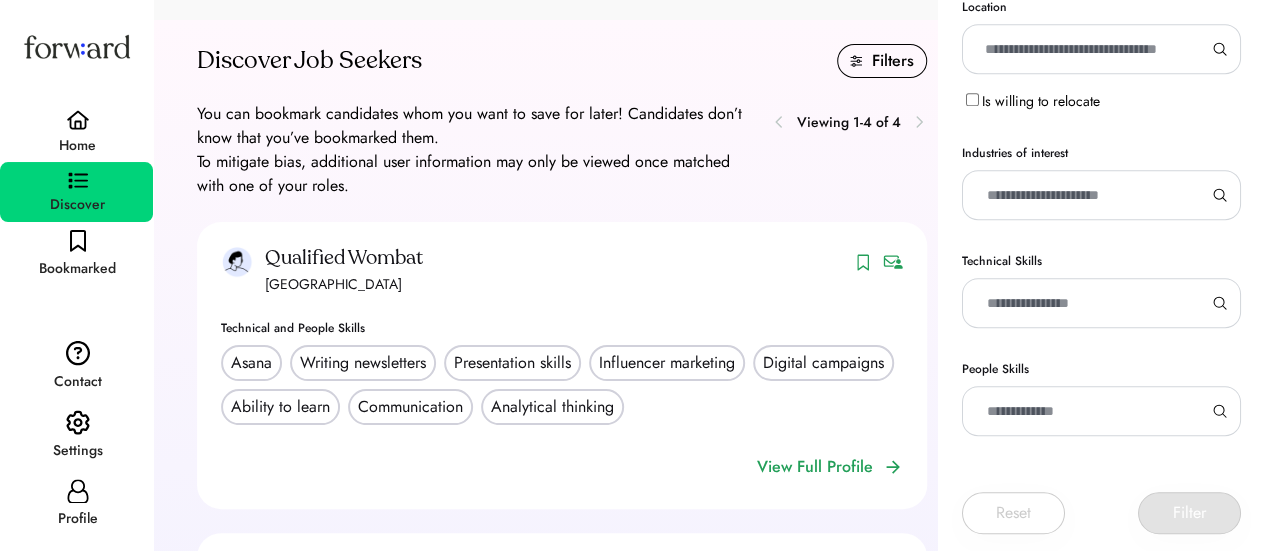 click at bounding box center [1093, 303] 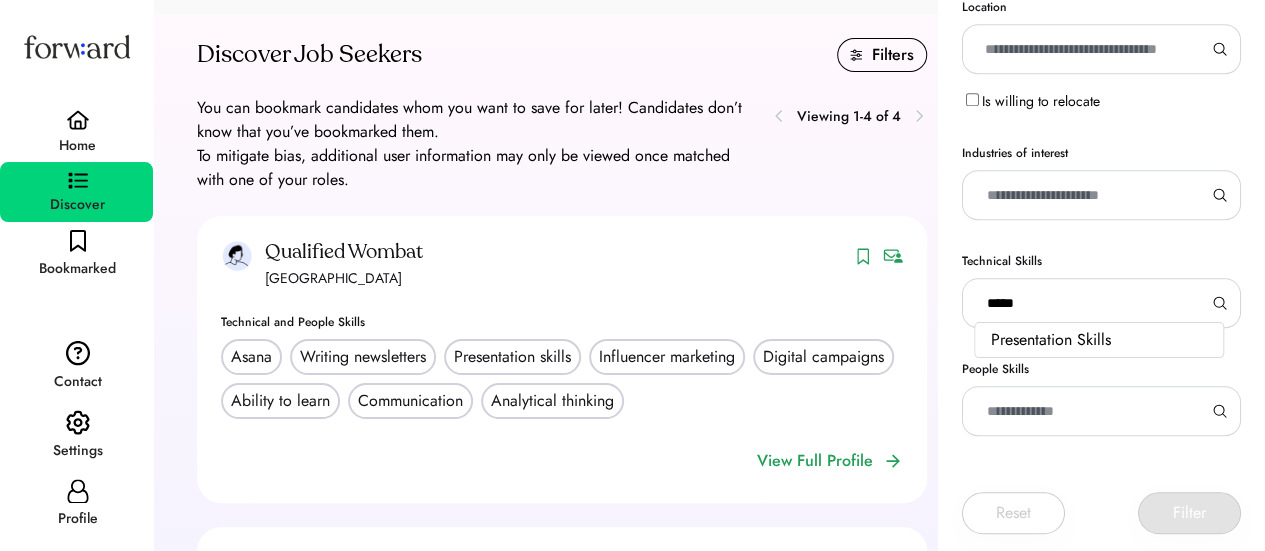 scroll, scrollTop: 28, scrollLeft: 0, axis: vertical 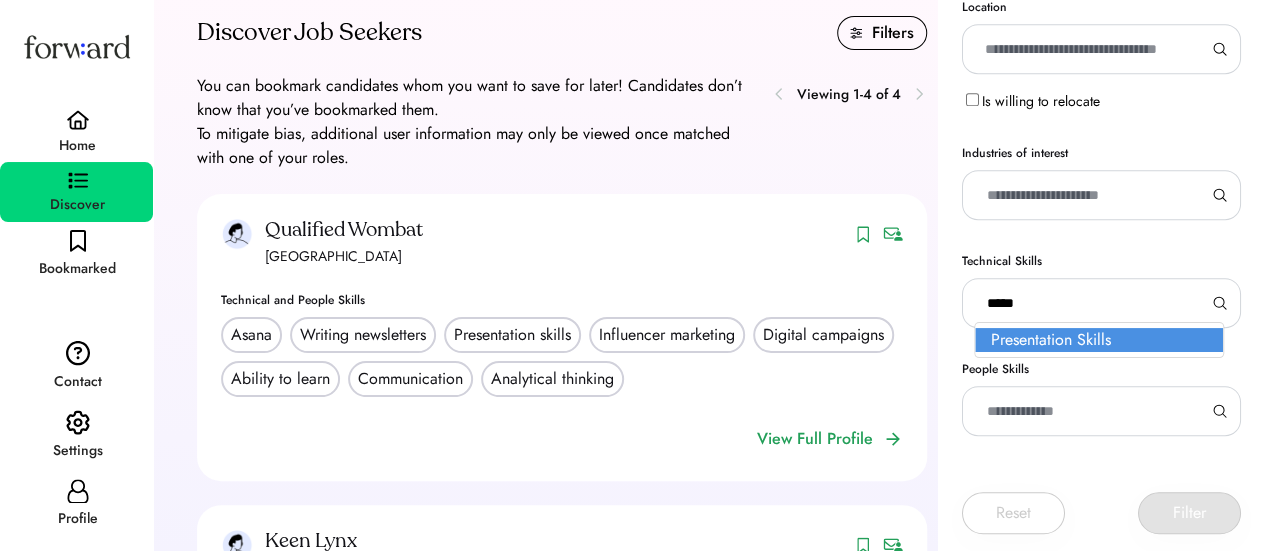 type on "*****" 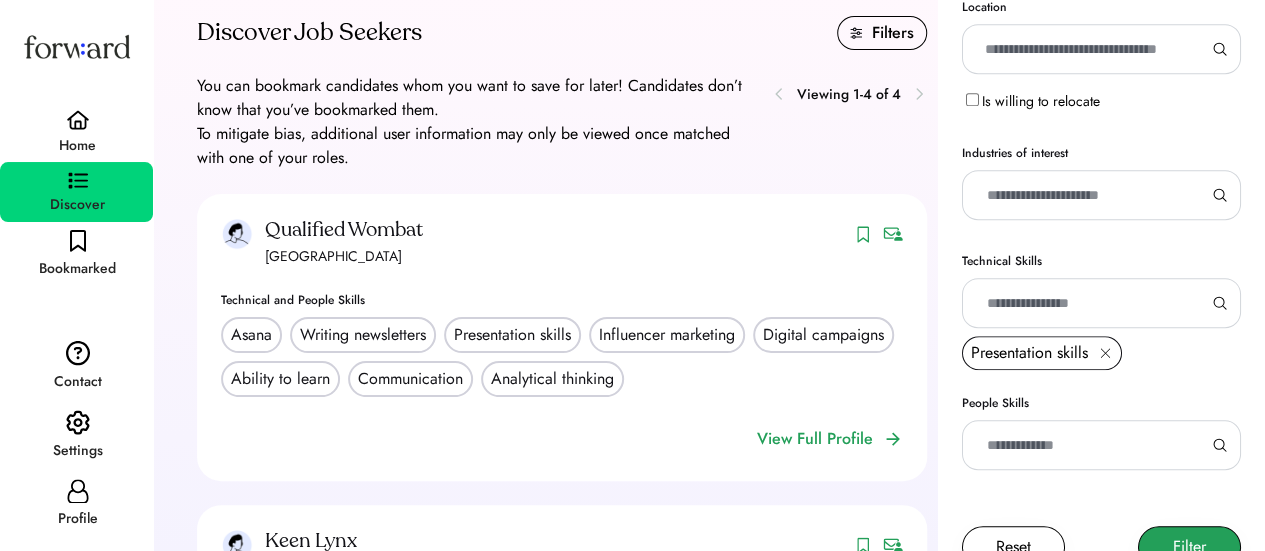 click on "Filter" at bounding box center (1189, 547) 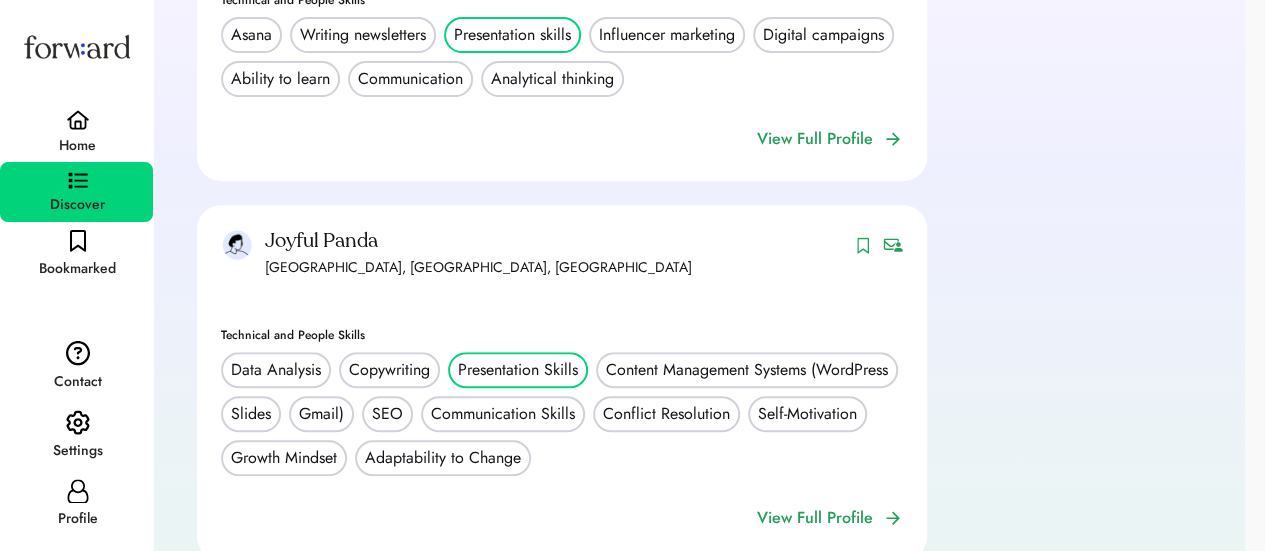 scroll, scrollTop: 0, scrollLeft: 0, axis: both 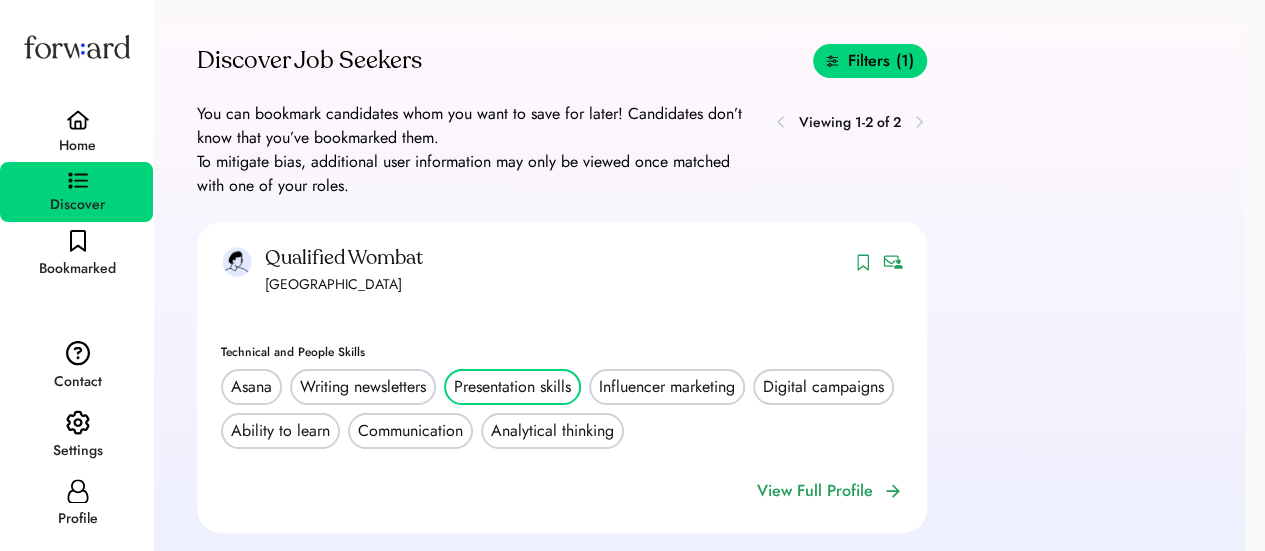 click on "Filters" at bounding box center (869, 61) 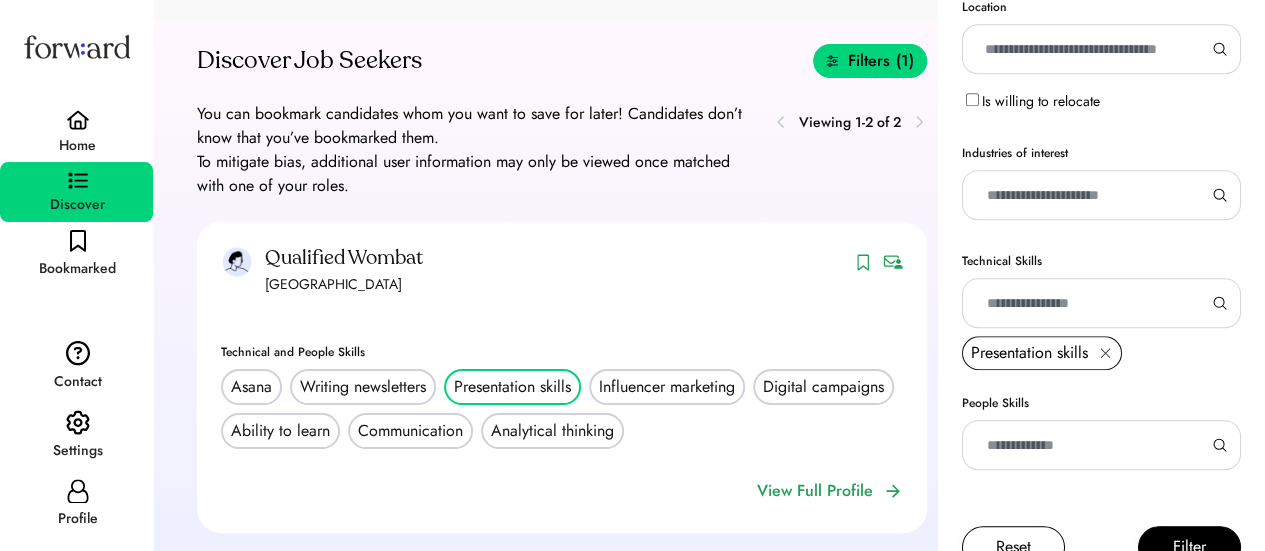 click 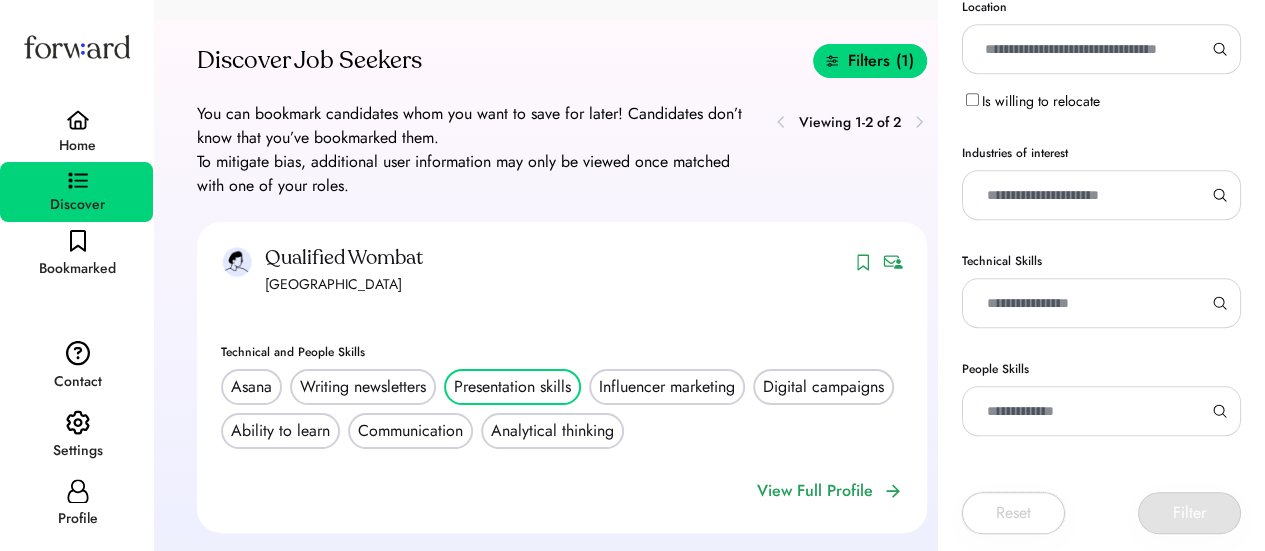 click on "Reset" at bounding box center [1013, 513] 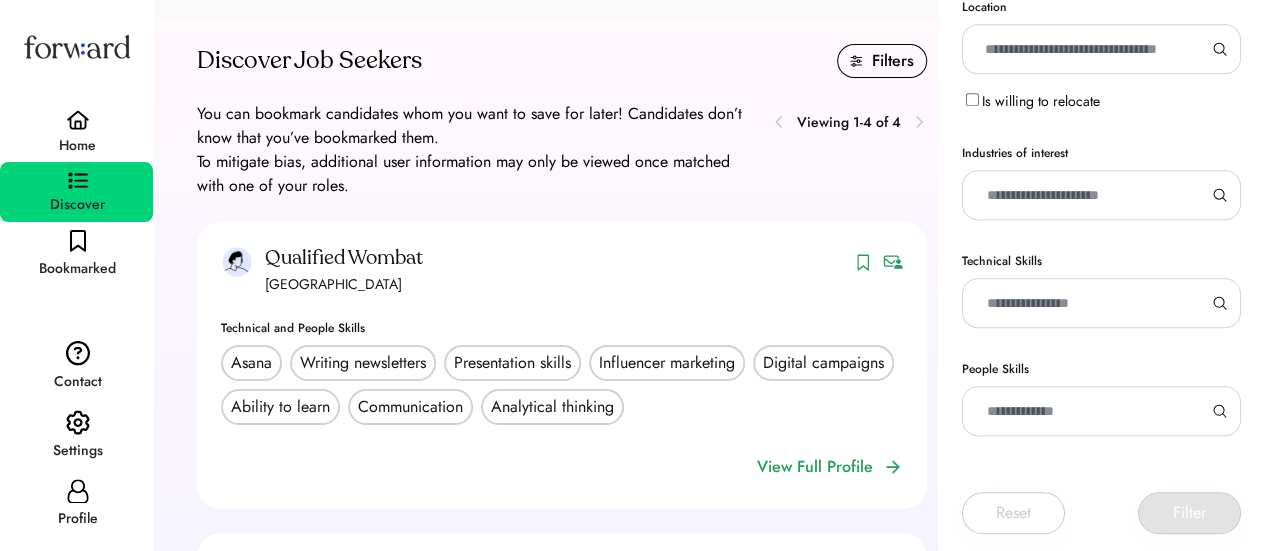 scroll, scrollTop: 0, scrollLeft: 0, axis: both 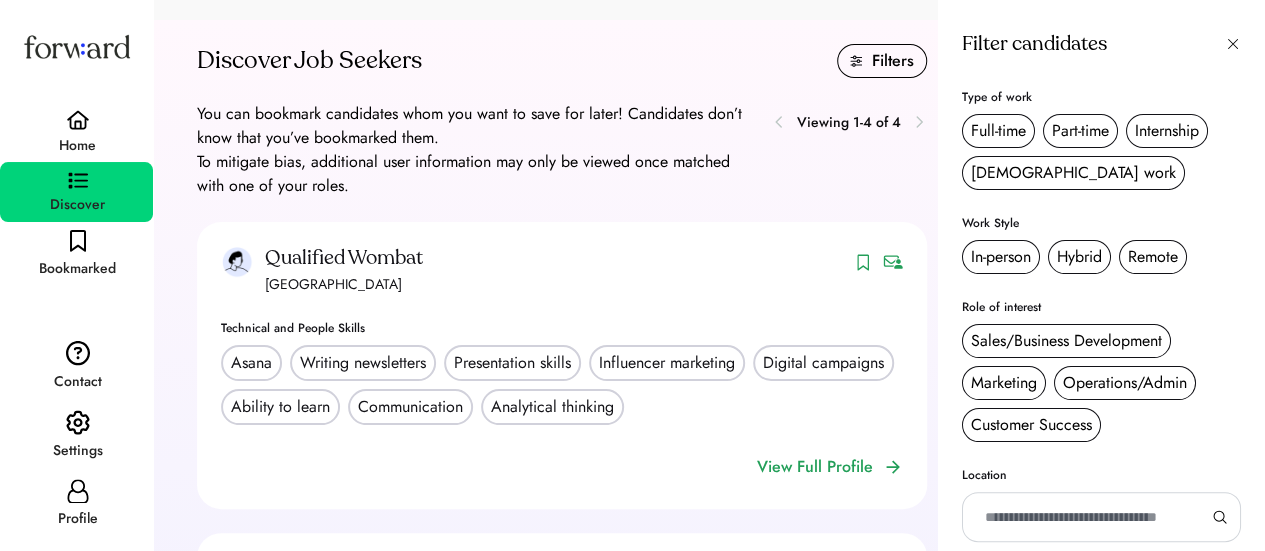 click on "Filter candidates" at bounding box center (1101, 44) 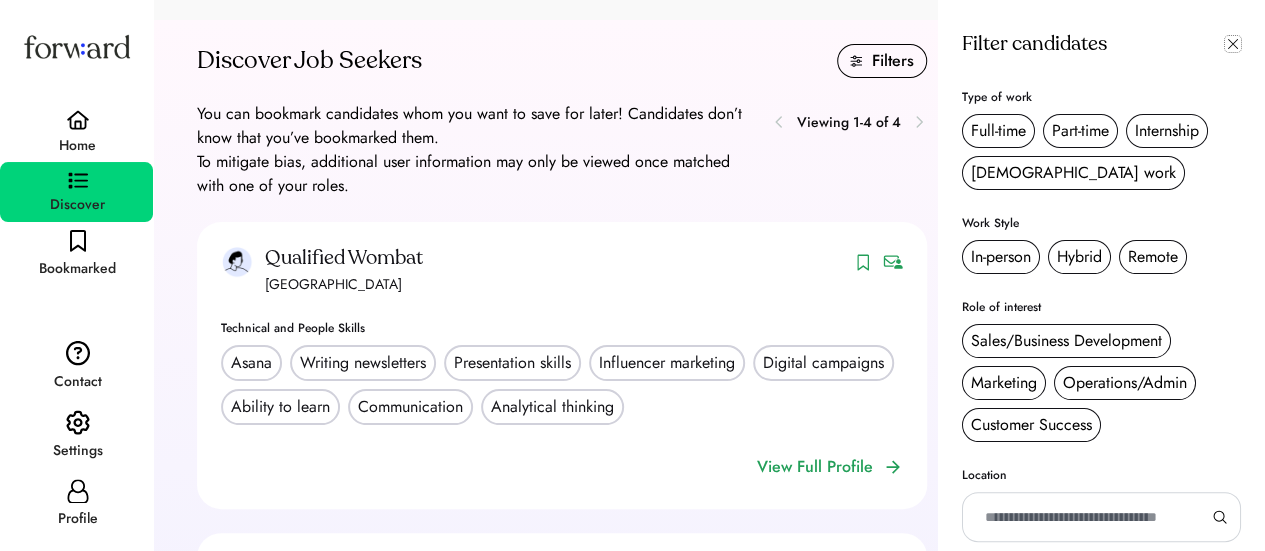 click 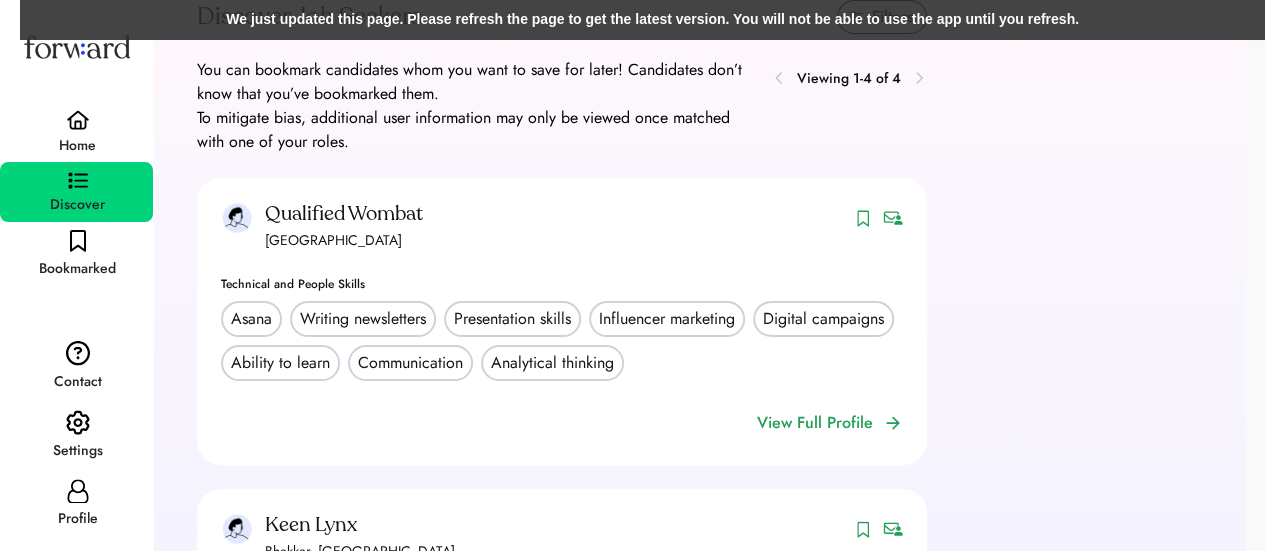 scroll, scrollTop: 0, scrollLeft: 0, axis: both 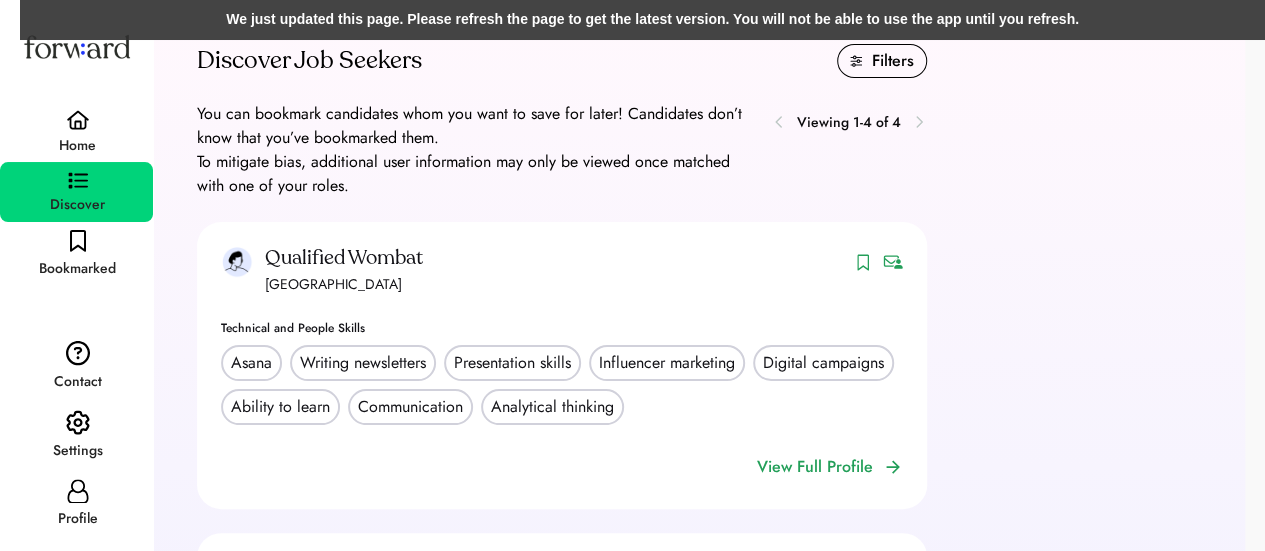 click on "We just updated this page.  Please refresh the page to get the latest version. You will not be able to use the app until you refresh." at bounding box center [652, 20] 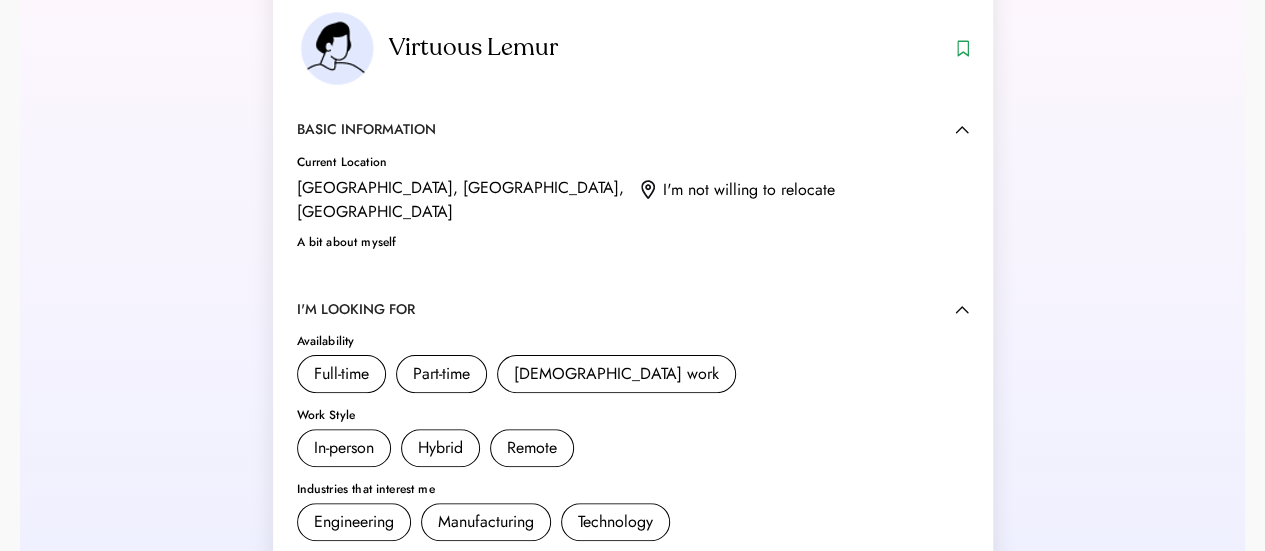 scroll, scrollTop: 0, scrollLeft: 0, axis: both 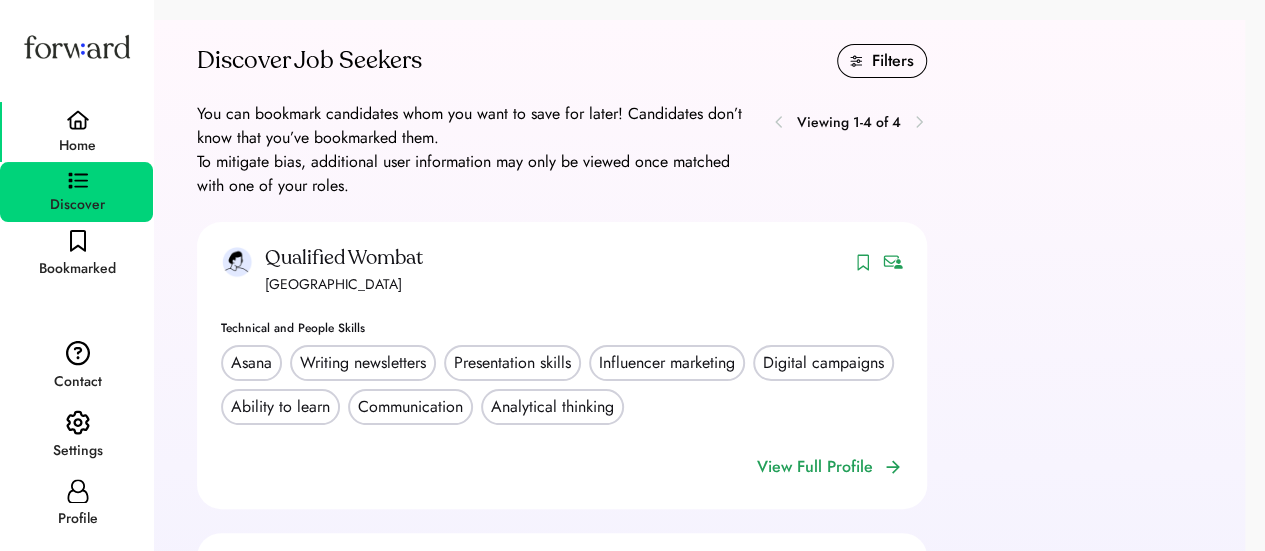 click on "Home" at bounding box center [77, 146] 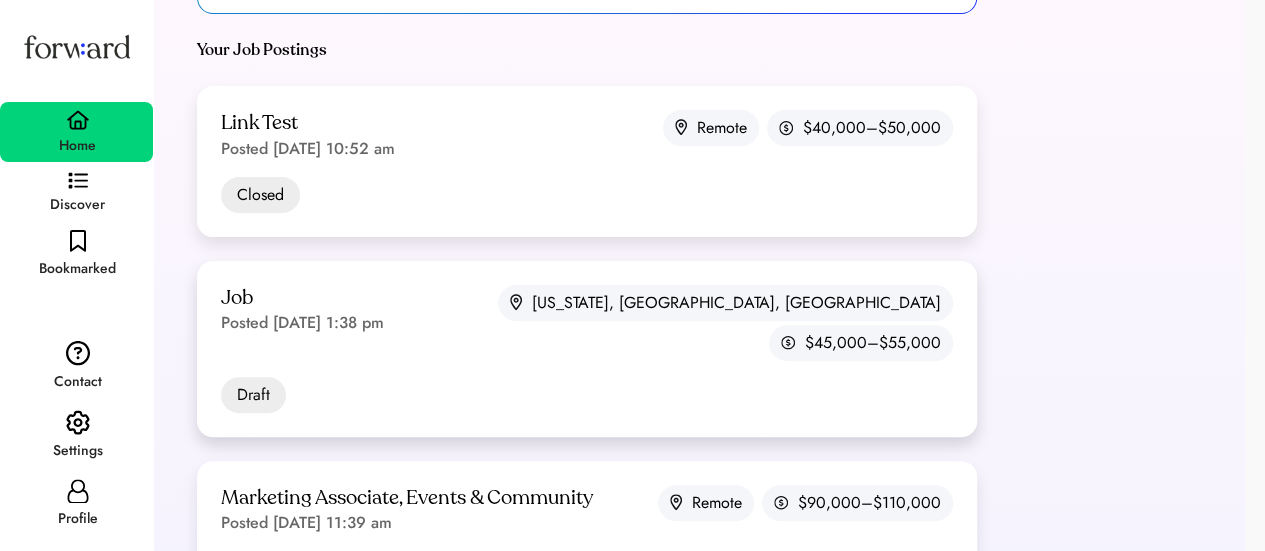 scroll, scrollTop: 408, scrollLeft: 0, axis: vertical 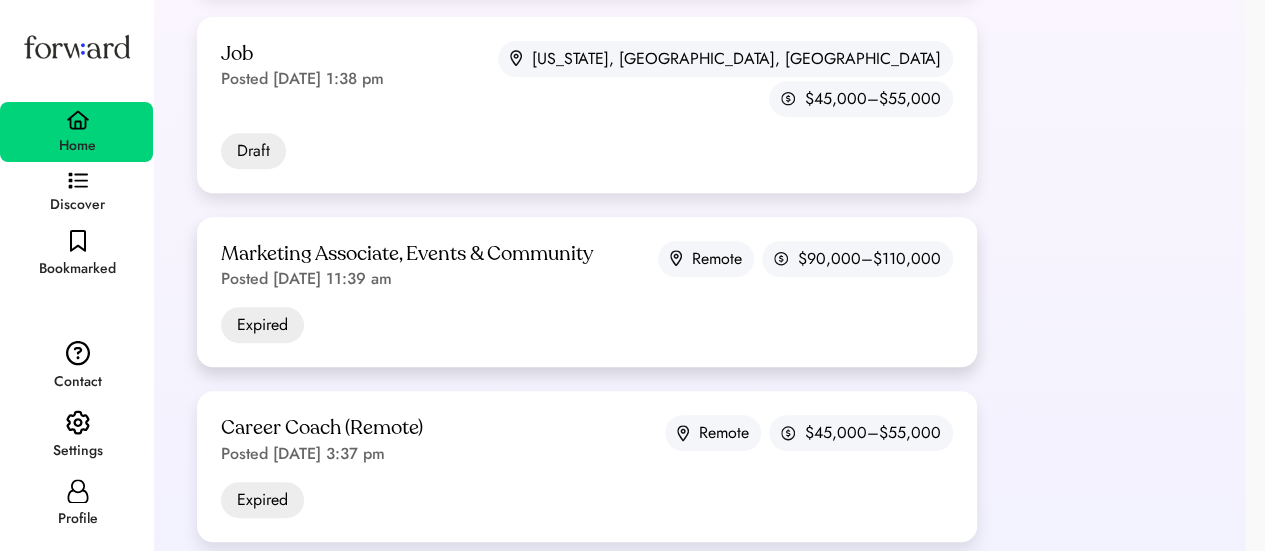 click on "Marketing Associate, Events & Community Posted May 21, 2025 11:39 am Remote $90,000–$110,000 Expired" at bounding box center [587, 292] 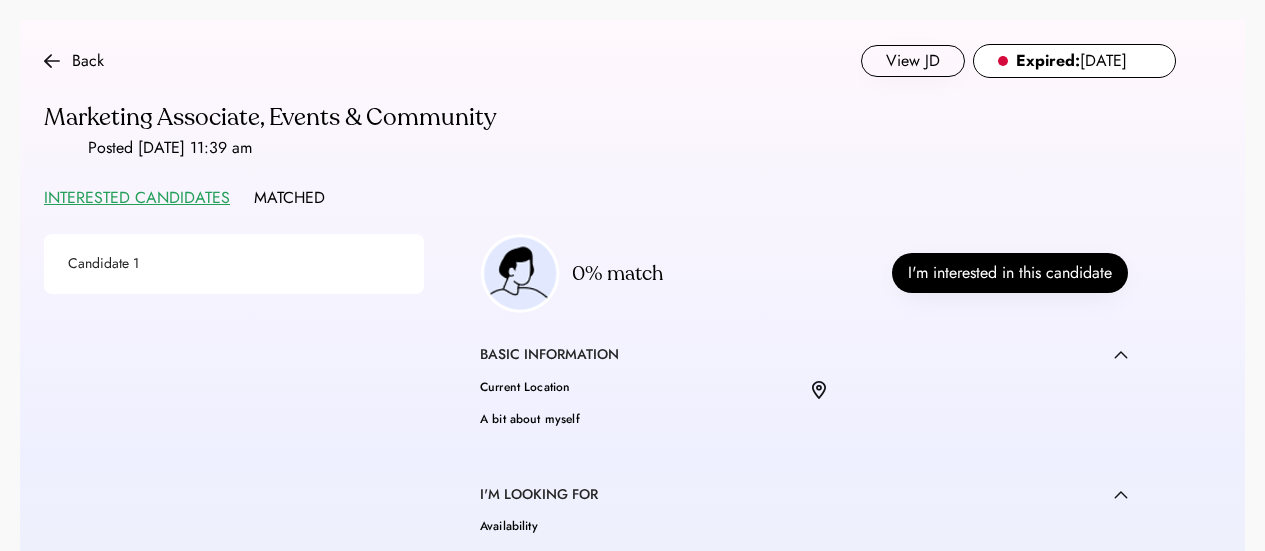 scroll, scrollTop: 0, scrollLeft: 0, axis: both 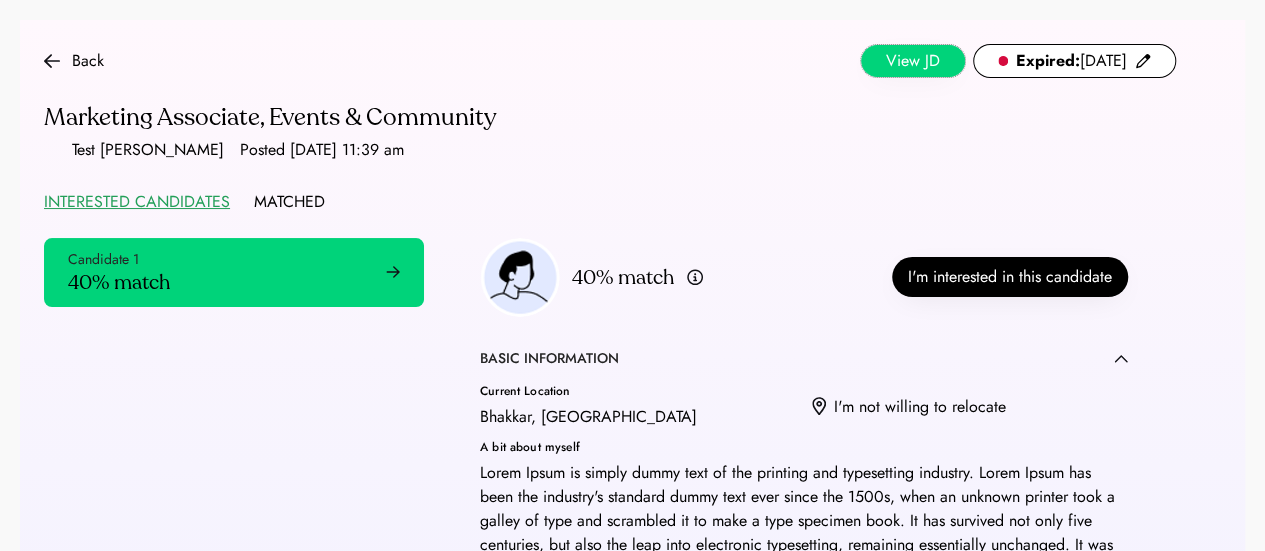 click on "View JD" at bounding box center [913, 61] 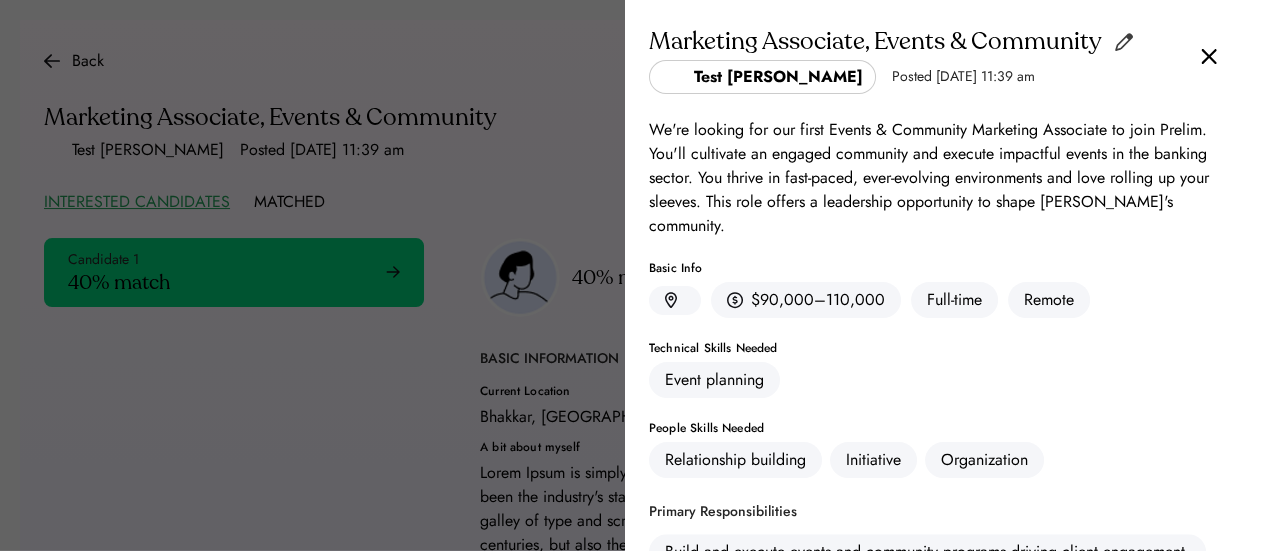 click 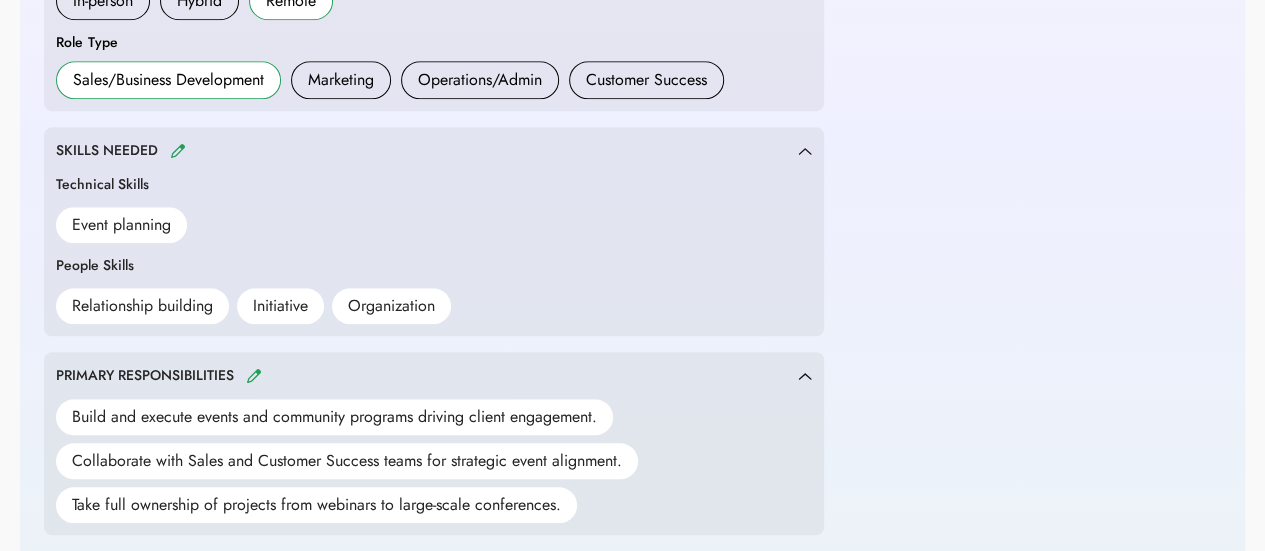 scroll, scrollTop: 707, scrollLeft: 0, axis: vertical 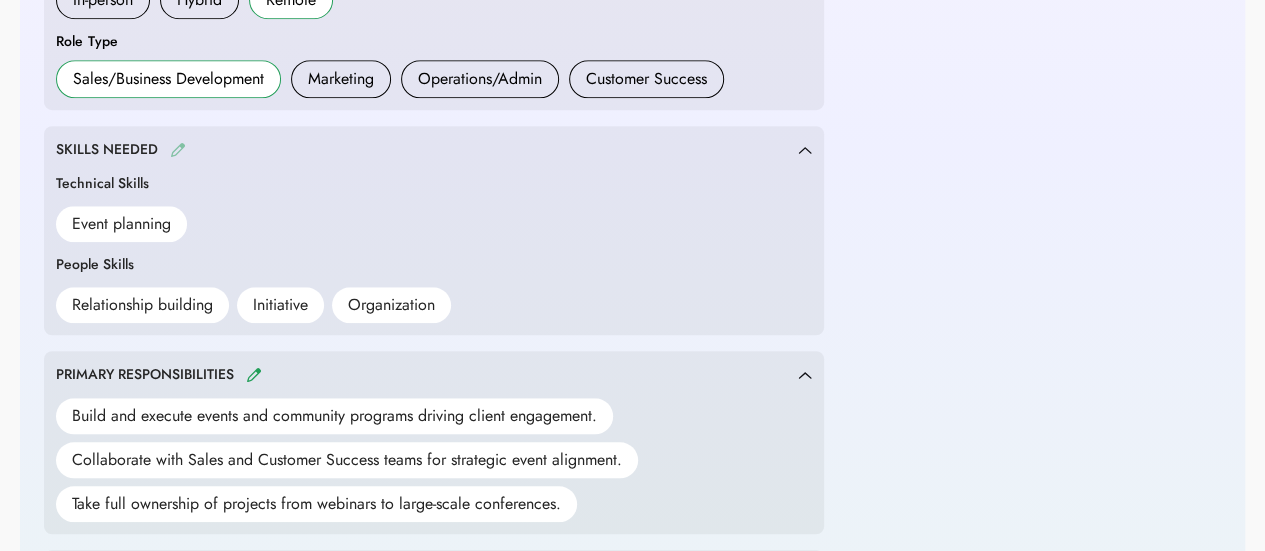 click at bounding box center (178, 149) 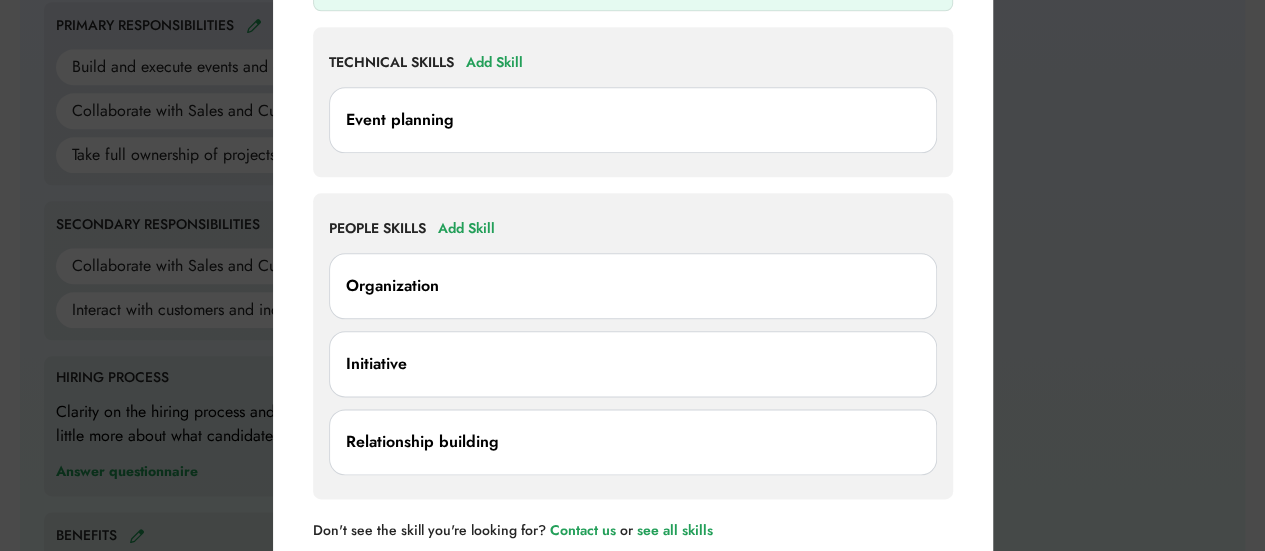 scroll, scrollTop: 1057, scrollLeft: 0, axis: vertical 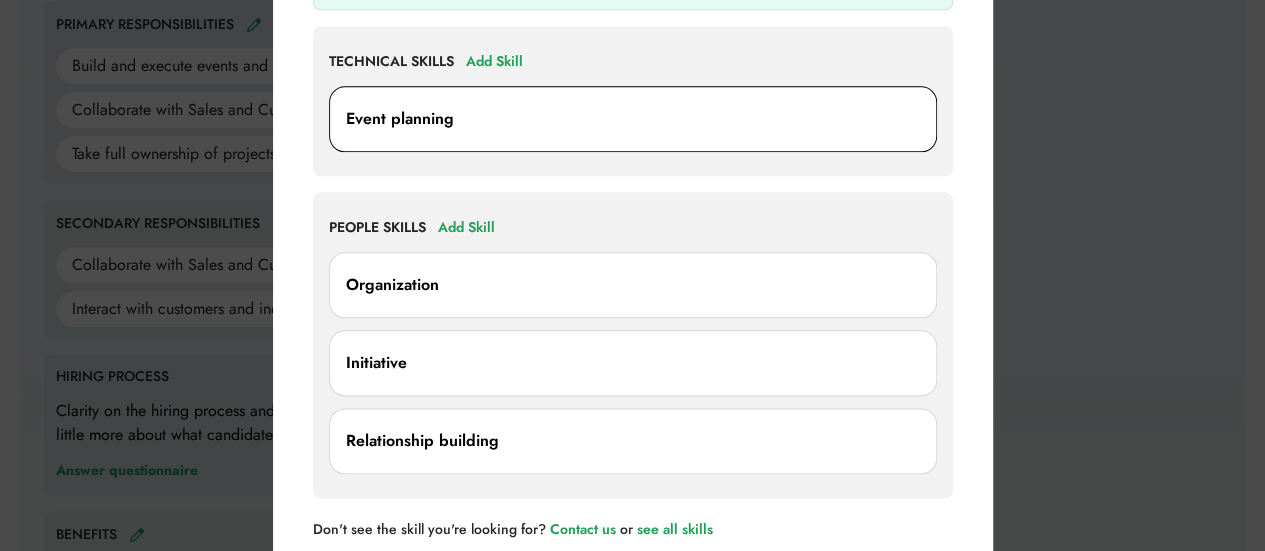 click on "Event planning" at bounding box center [400, 119] 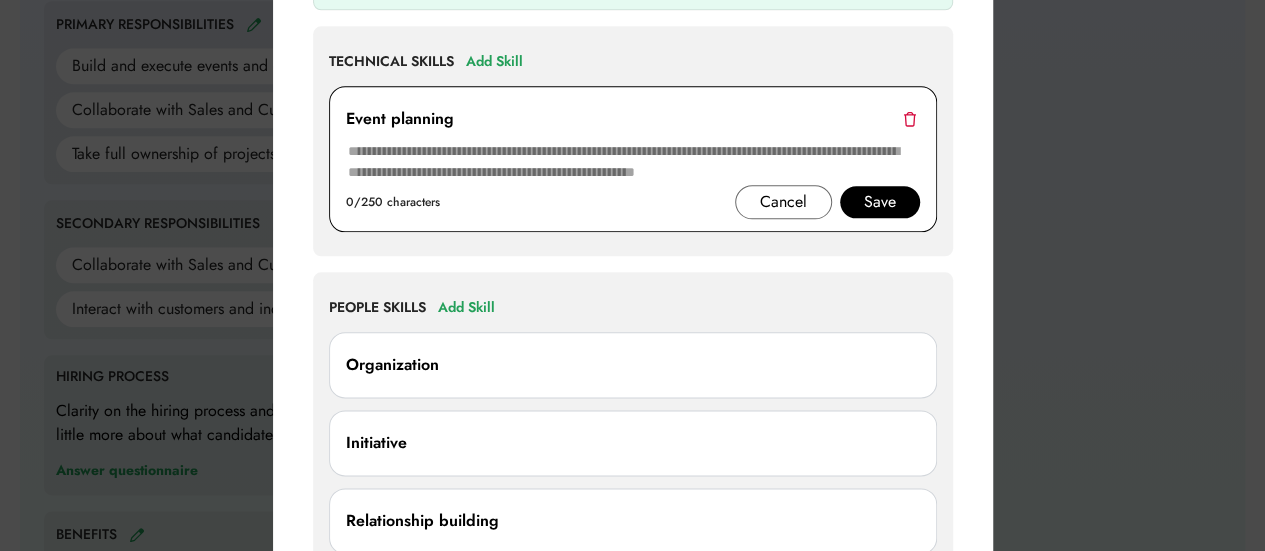 click at bounding box center [633, 162] 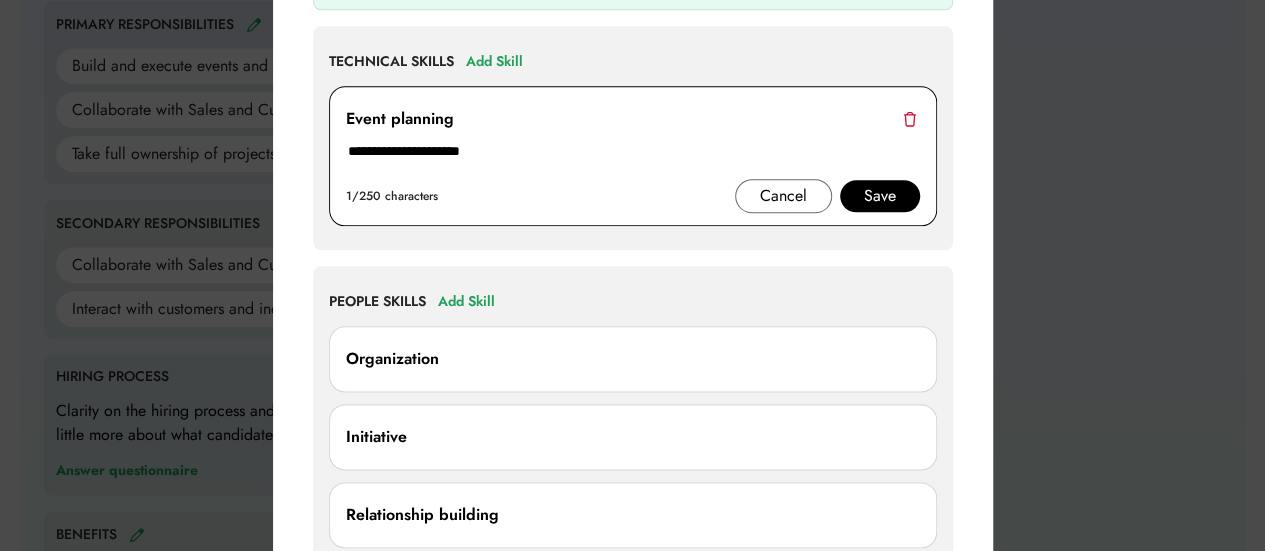 click on "**********" at bounding box center (633, 159) 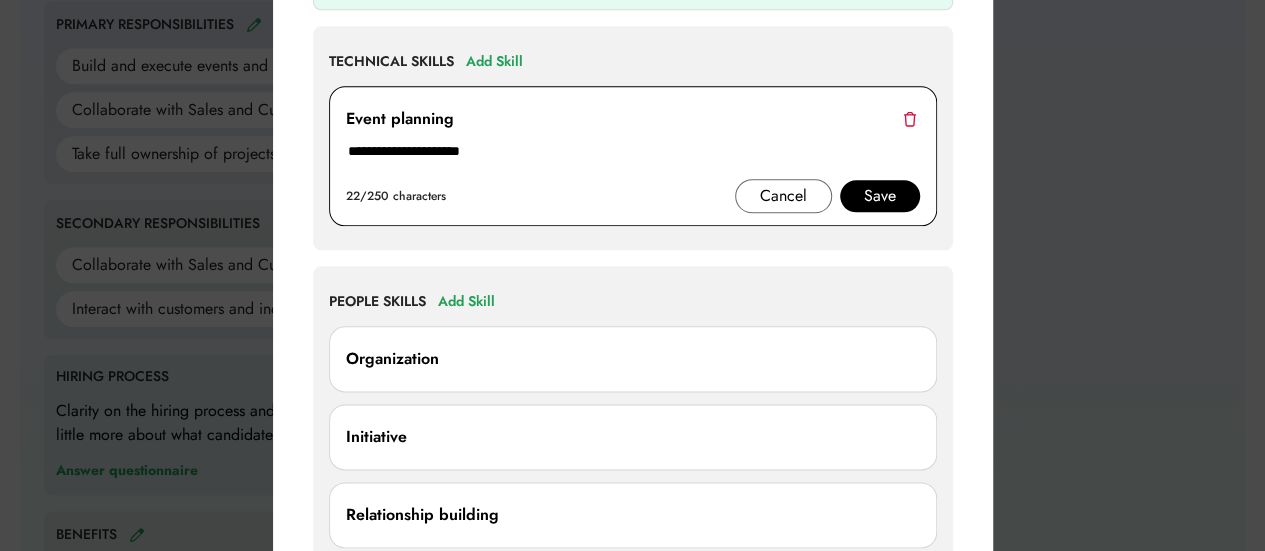 paste on "**********" 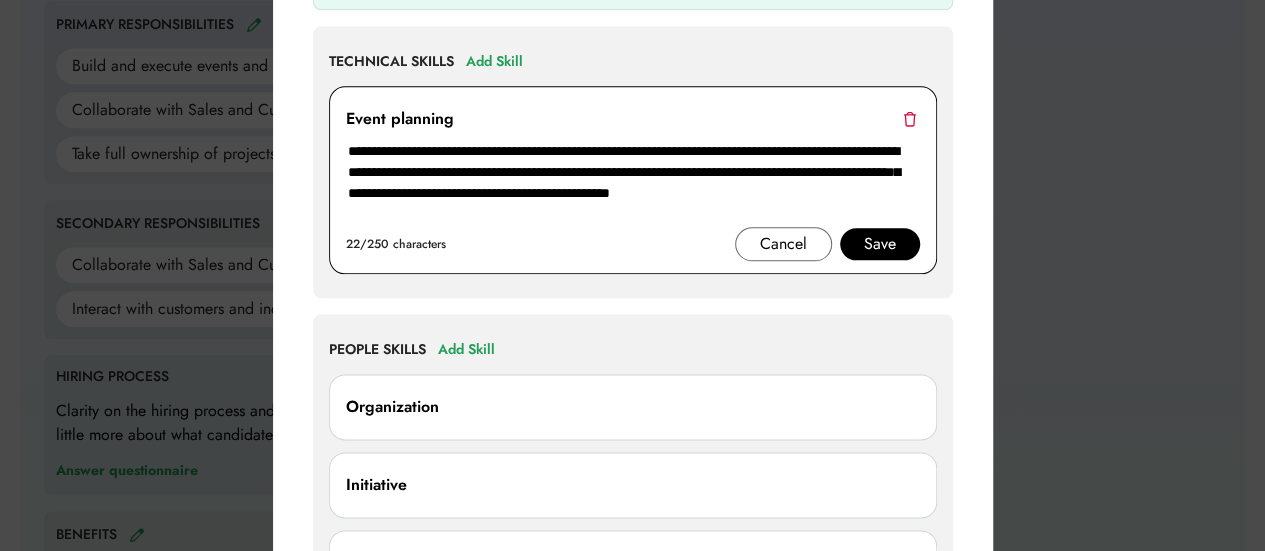 type on "**********" 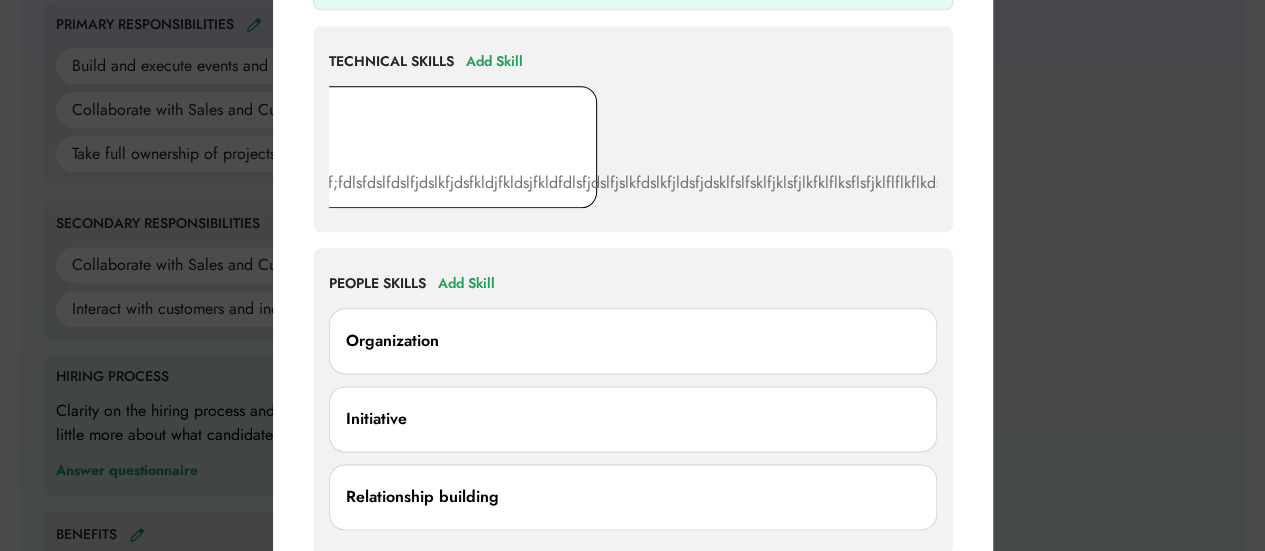 scroll, scrollTop: 0, scrollLeft: 349, axis: horizontal 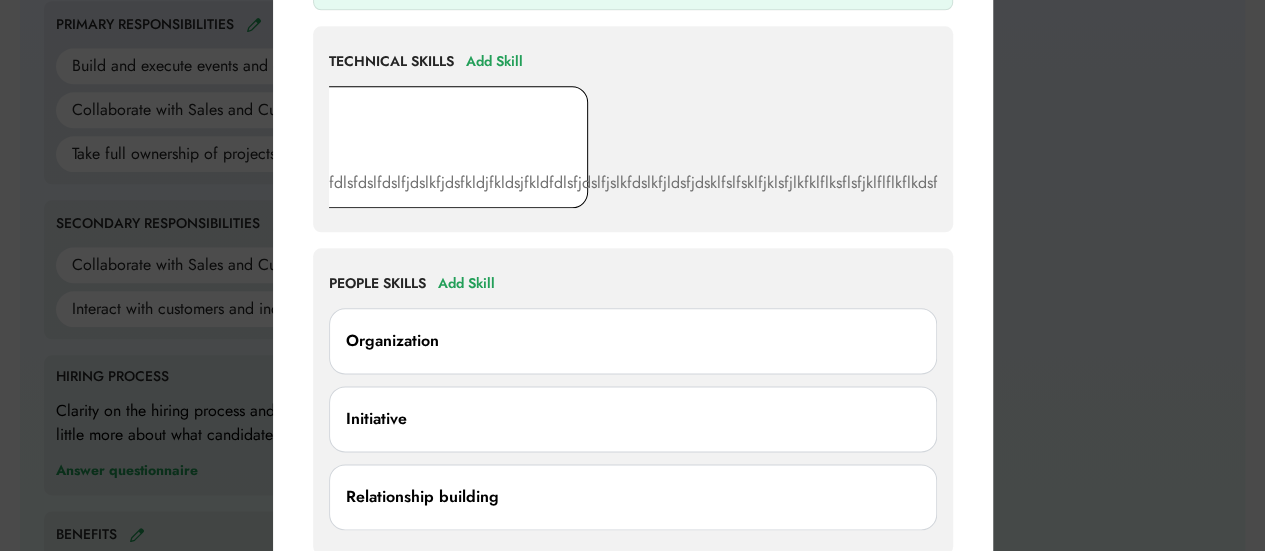 click on "My description/blurb for skill.fdfdsfds;jlkfadsjfl;dsfldsaflksfjdslfdslfjslfj;fa;f;fdlsfdslfdslfjdslkfjdsfkldjfkldsjfkldfdlsfjdslfjslkfdslkfjldsfjdsklfslfsklfjklsfjlkfklflksflsfjklflflkflkdsflkfjlkdsflflffsfj;faj;djfslajf;afjlkfj;fajlfjdslfjlfalfslfjdfsdfdsfdsfdsfdsfdsfds" at bounding box center [697, 171] 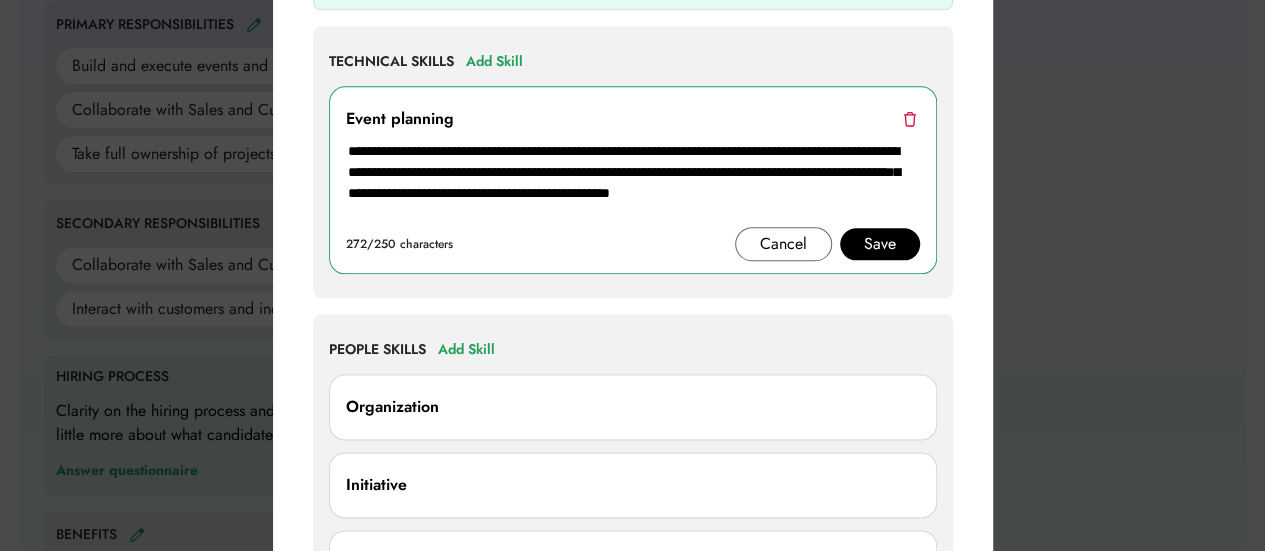 scroll, scrollTop: 1198, scrollLeft: 0, axis: vertical 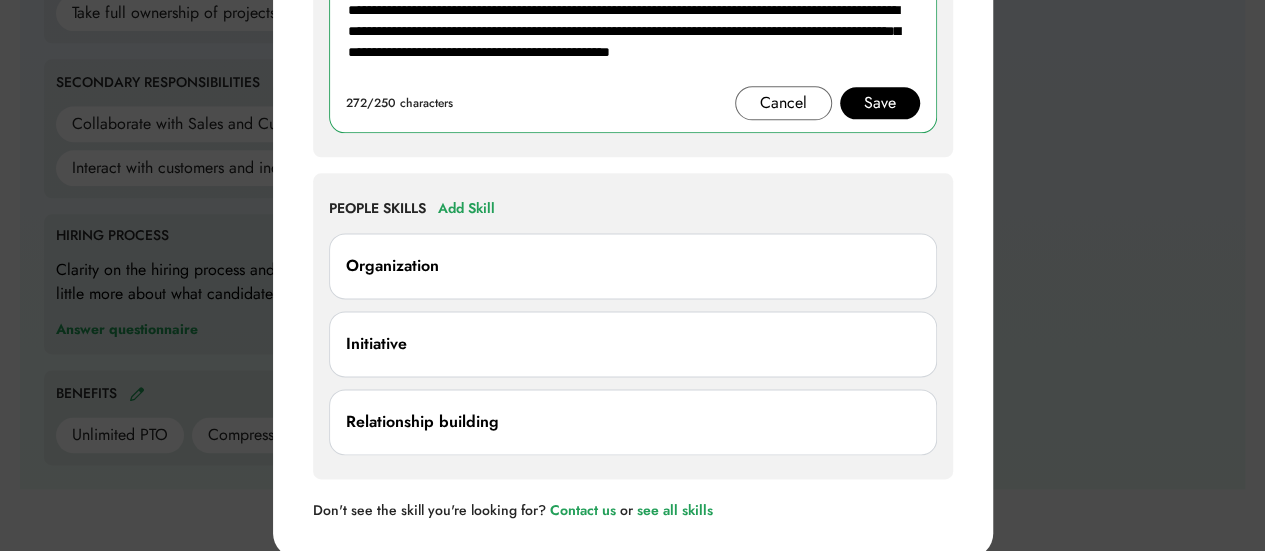 click on "Organization" at bounding box center [633, 266] 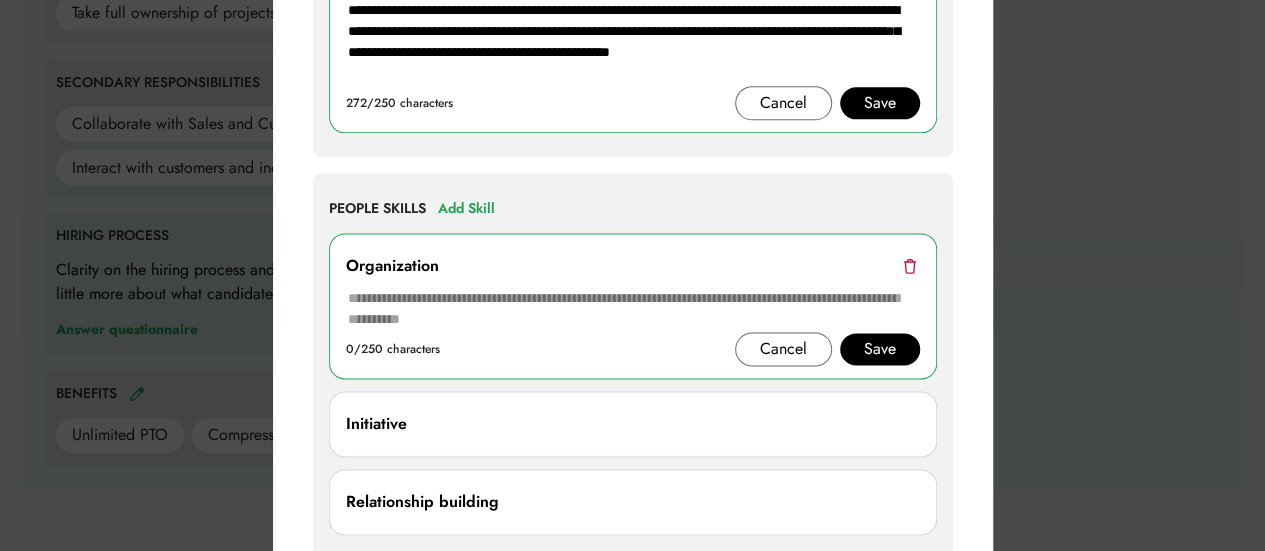 click at bounding box center [633, 309] 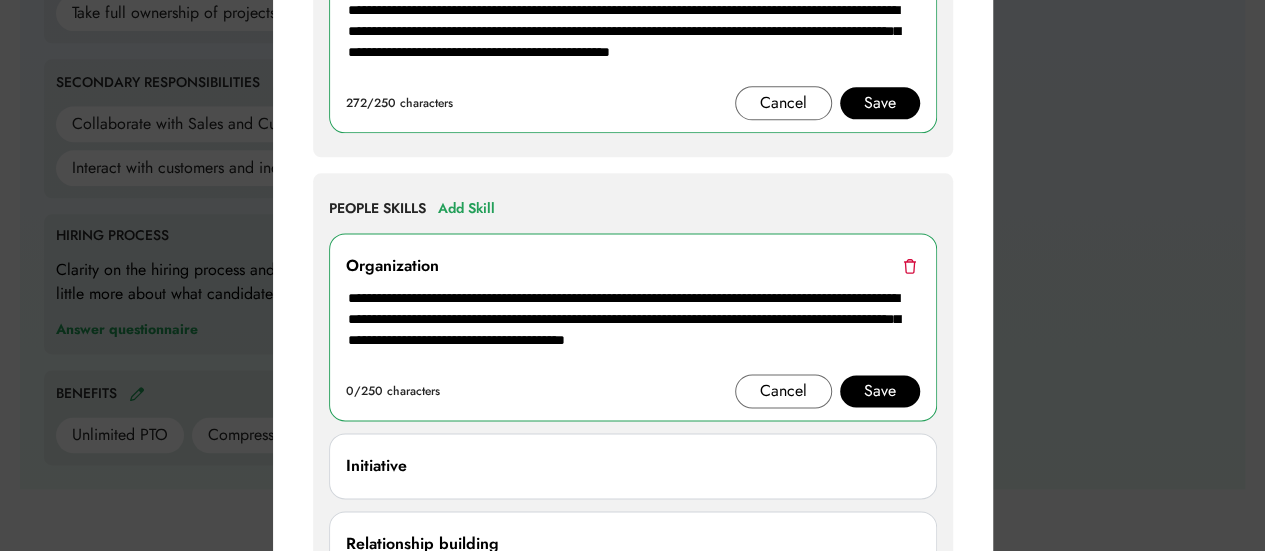 type on "**********" 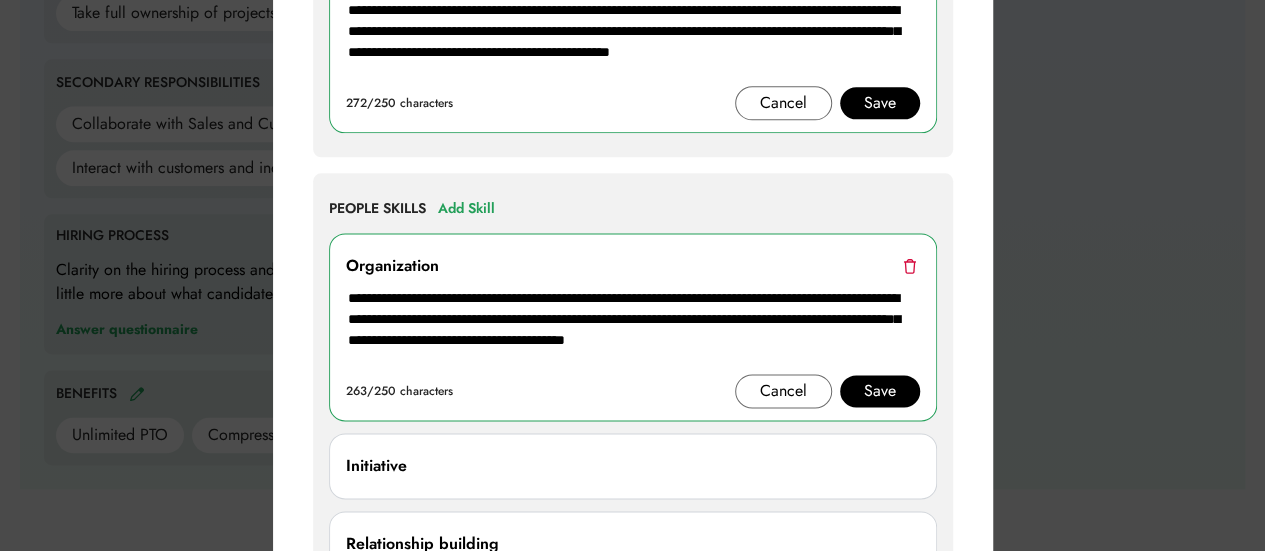 click on "Save" at bounding box center [880, 391] 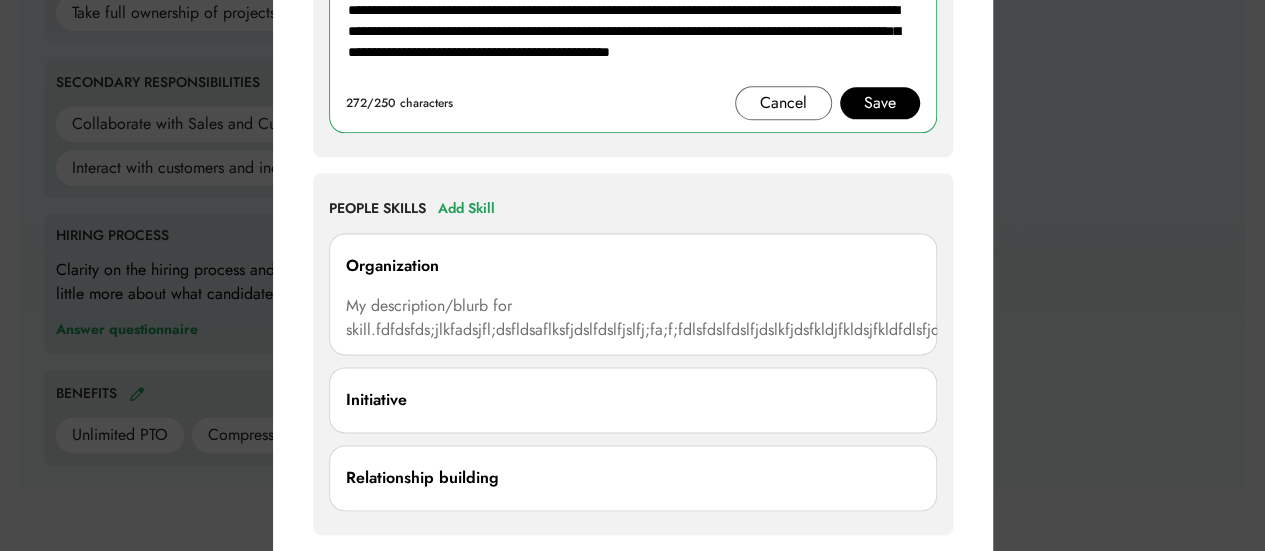 scroll, scrollTop: 1212, scrollLeft: 0, axis: vertical 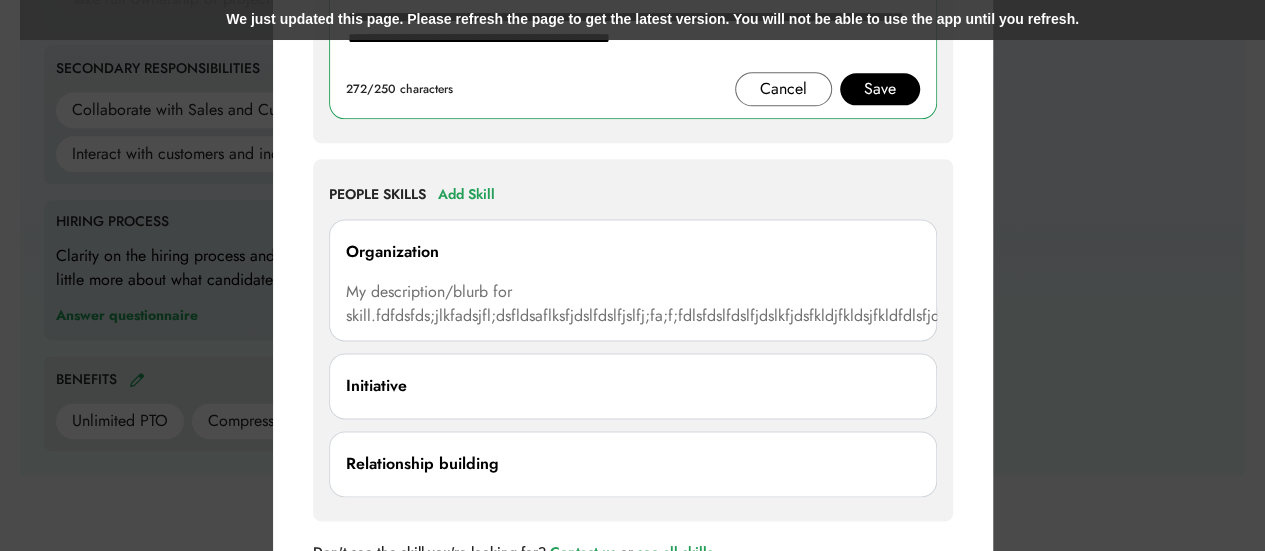 click on "We just updated this page.  Please refresh the page to get the latest version. You will not be able to use the app until you refresh." at bounding box center [652, 20] 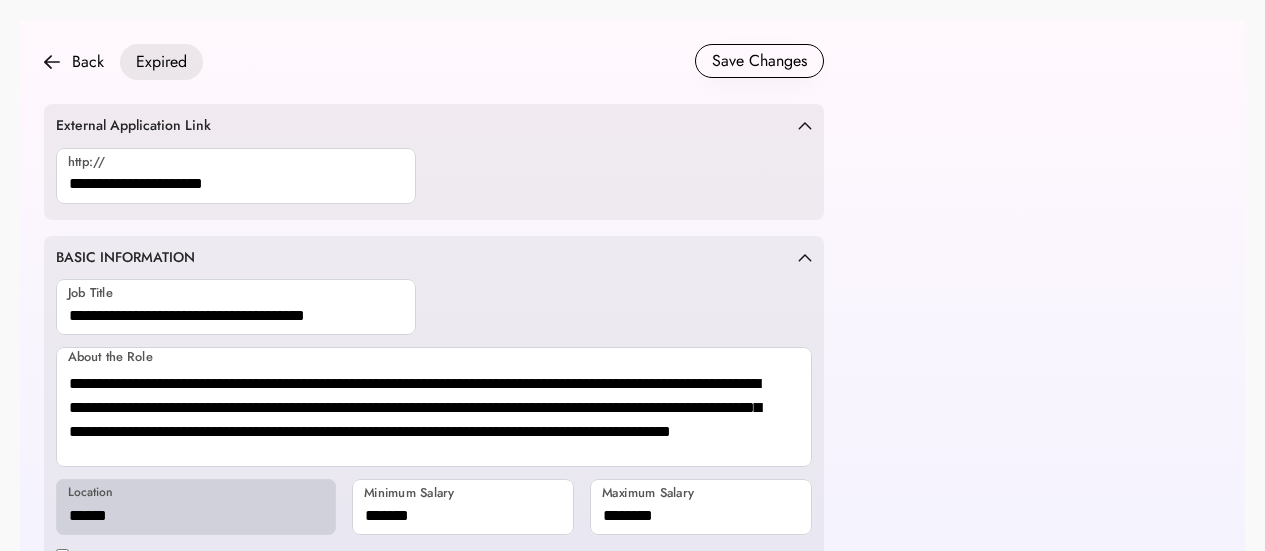 scroll, scrollTop: 797, scrollLeft: 0, axis: vertical 